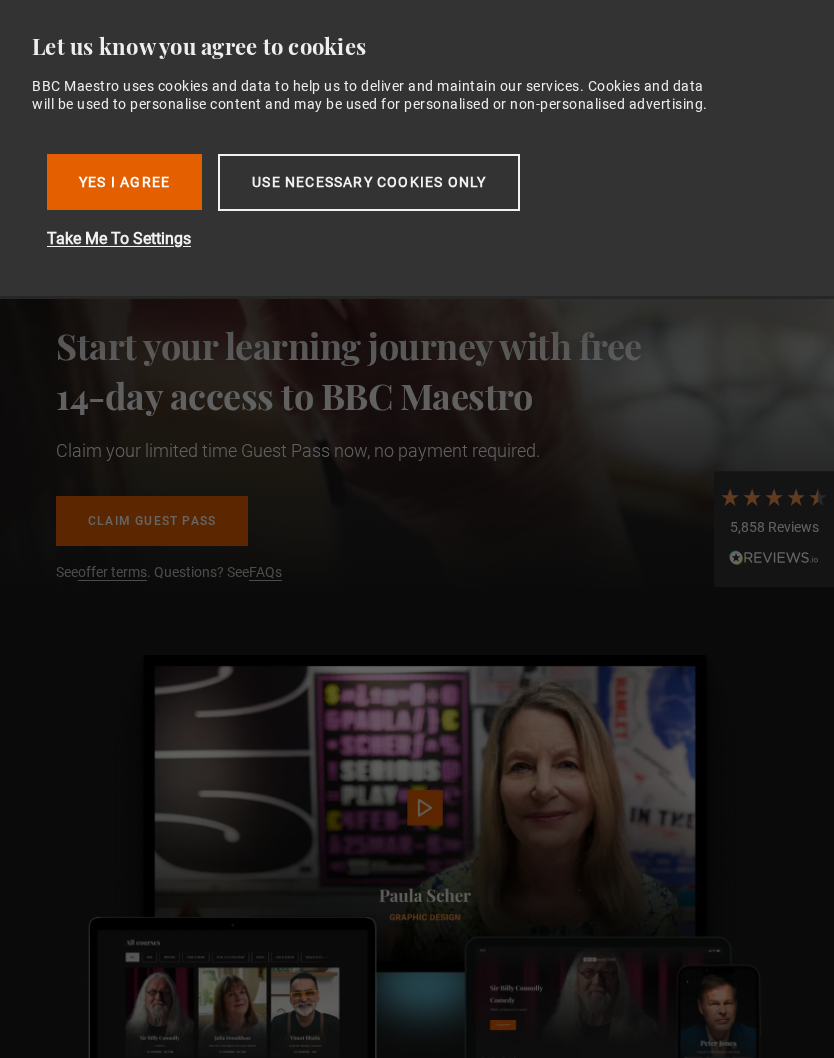 scroll, scrollTop: 0, scrollLeft: 0, axis: both 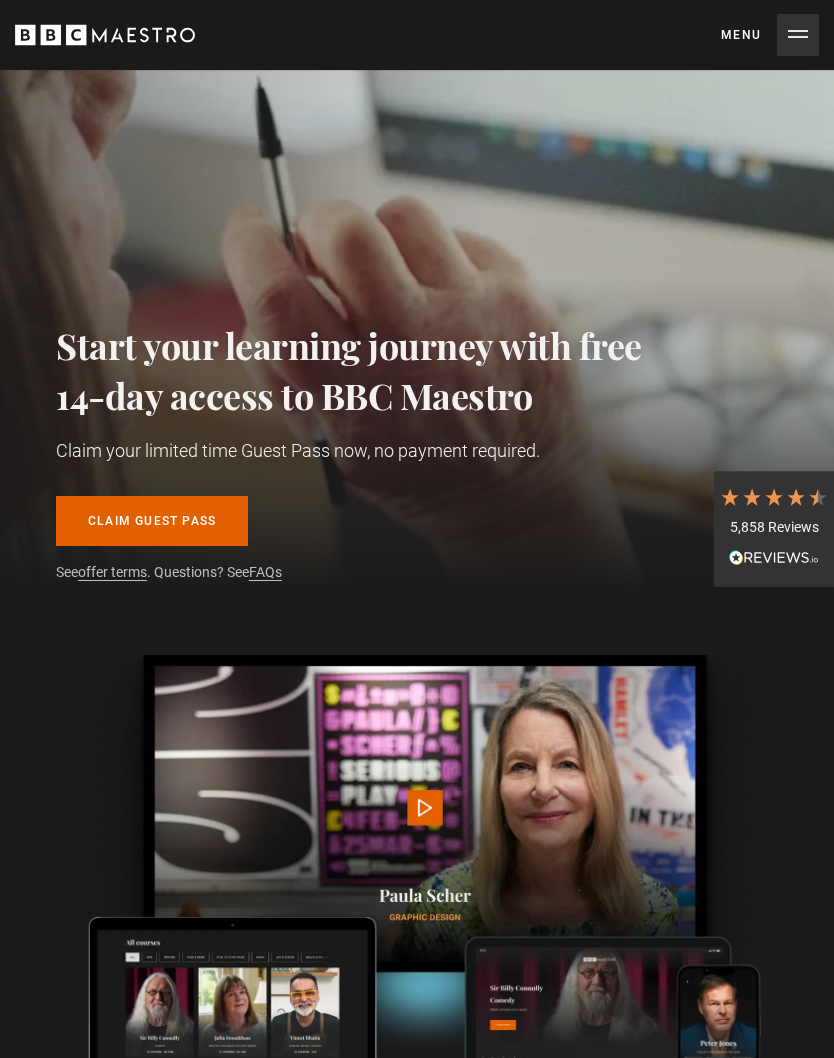 click on "Claim guest pass" at bounding box center [152, 521] 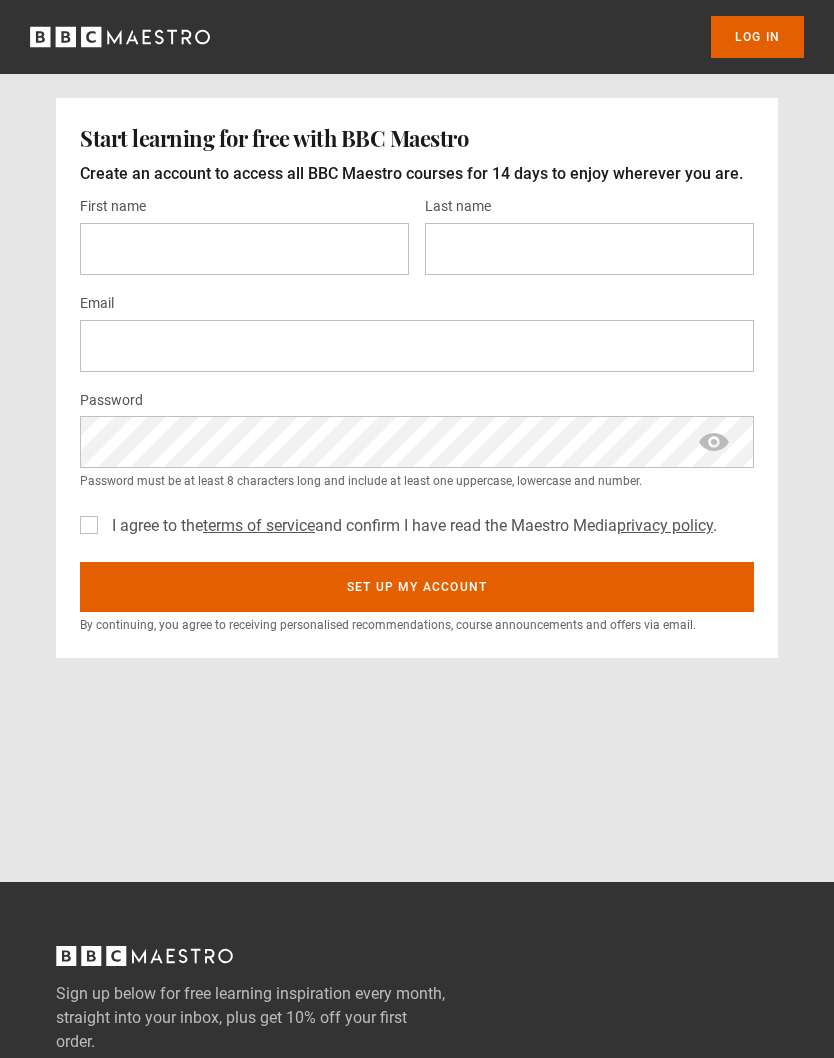 scroll, scrollTop: 0, scrollLeft: 0, axis: both 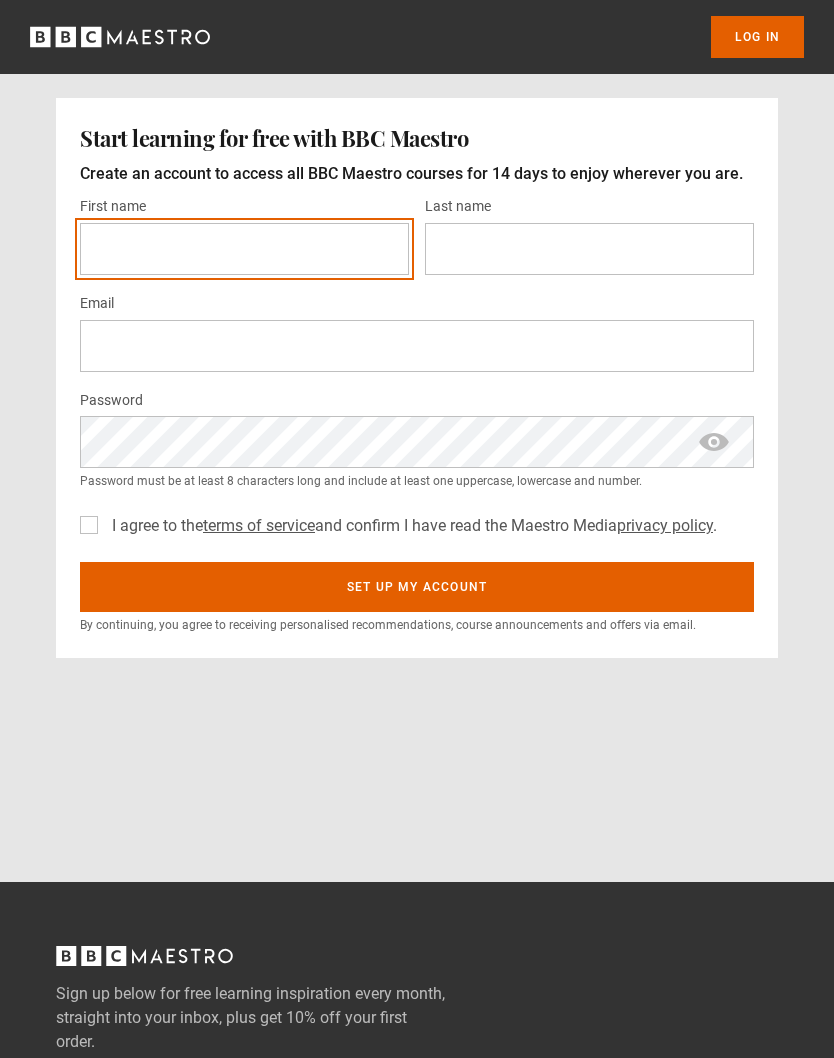 click on "First name  *" at bounding box center (244, 249) 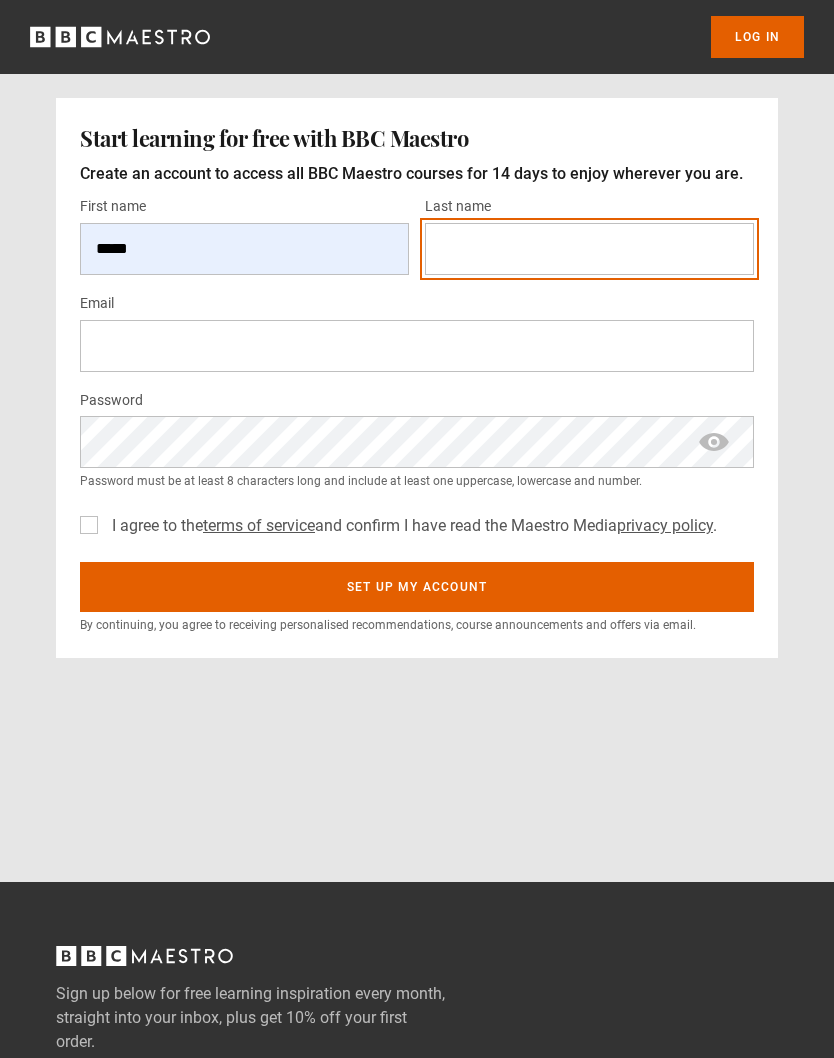type on "******" 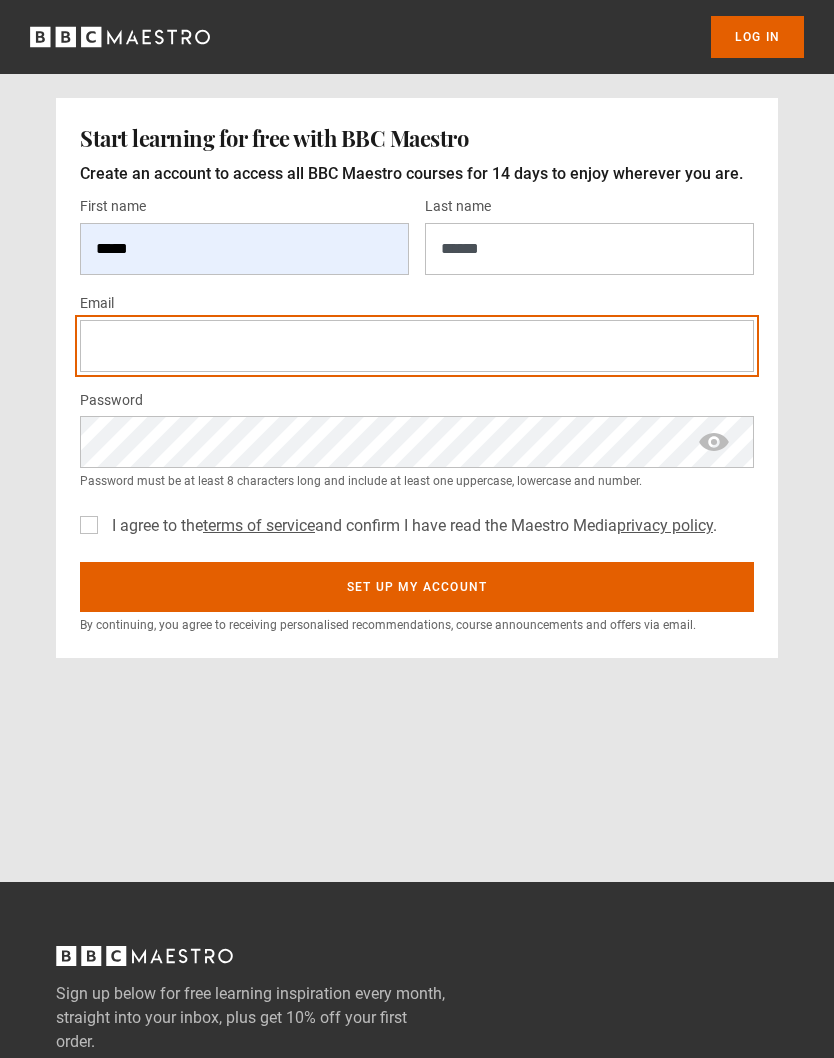 type on "**********" 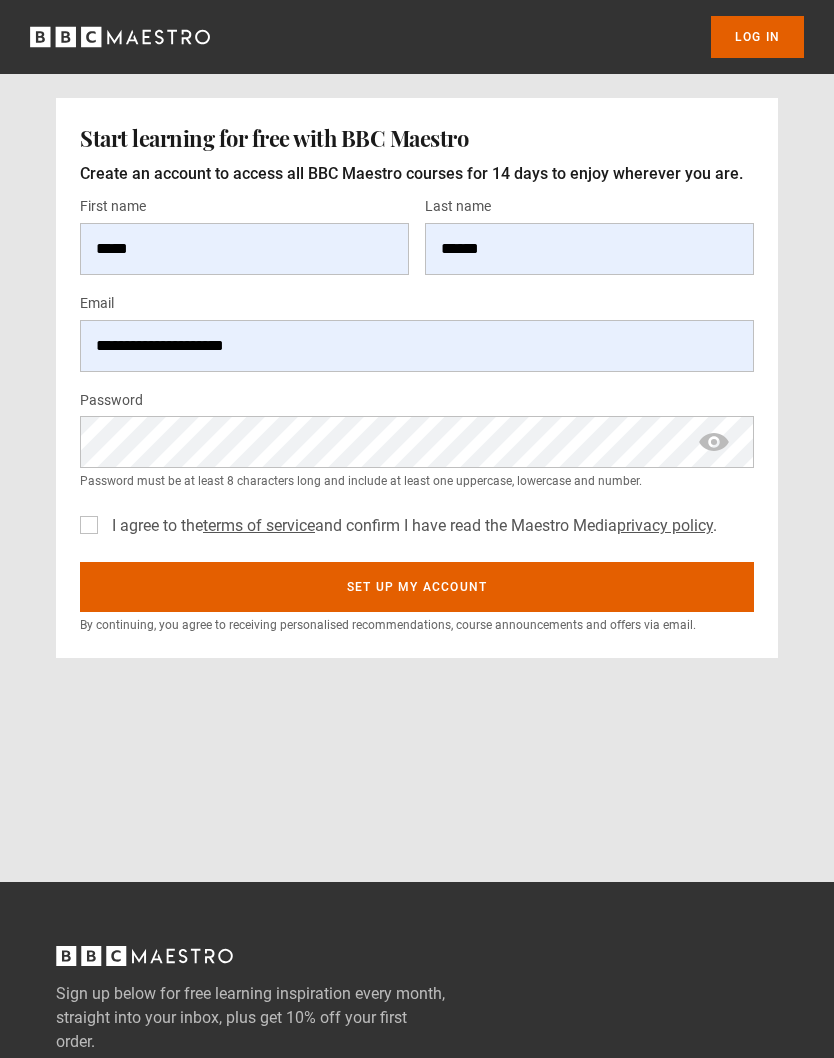 click at bounding box center [714, 442] 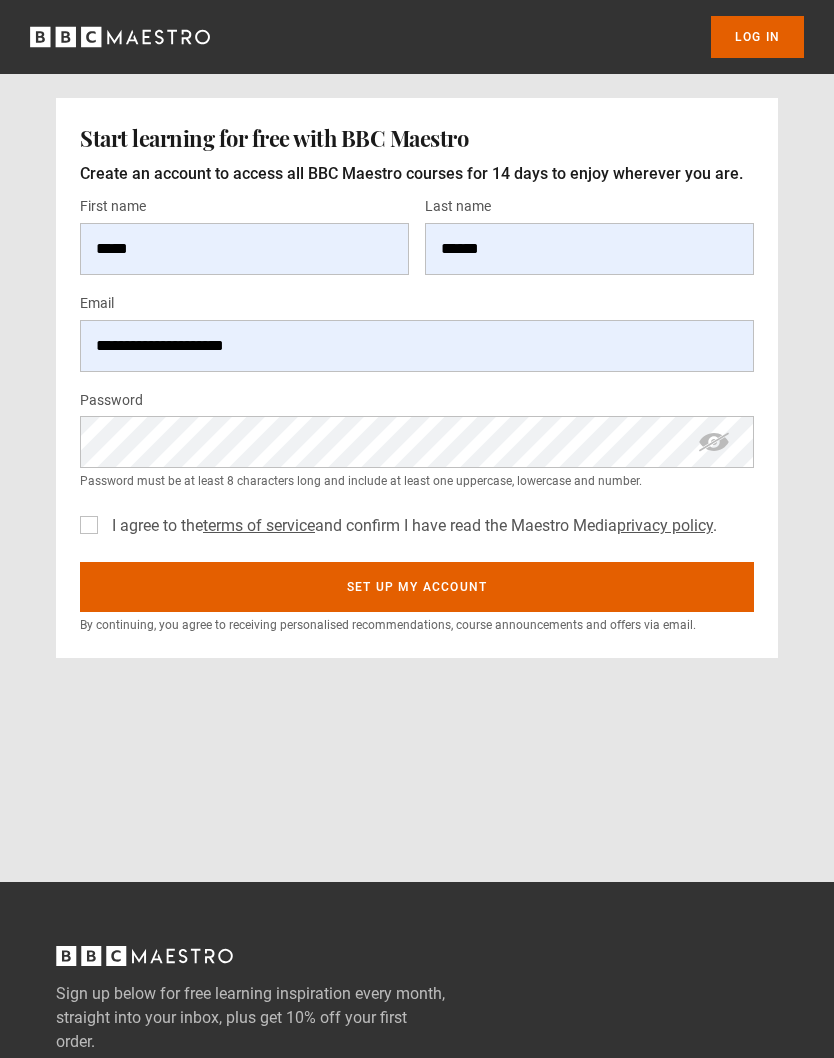click on "I agree to the  terms of service  and confirm I have read the Maestro Media  privacy policy ." at bounding box center [410, 526] 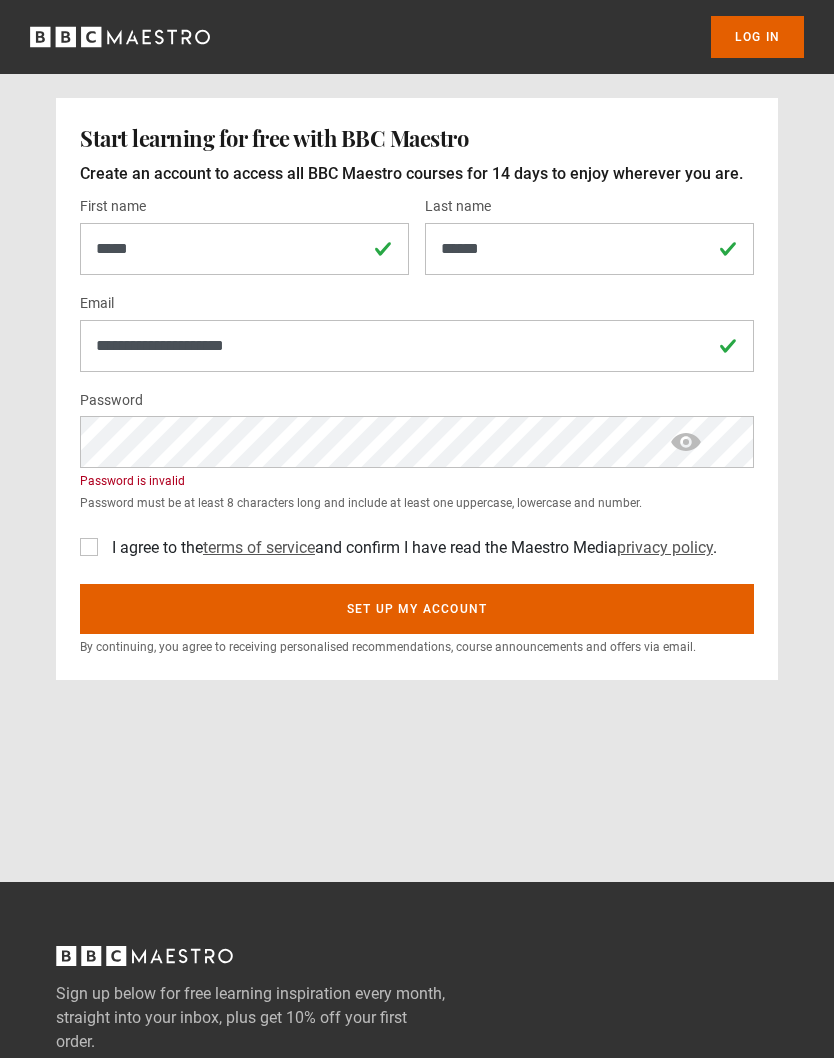 scroll, scrollTop: 0, scrollLeft: 0, axis: both 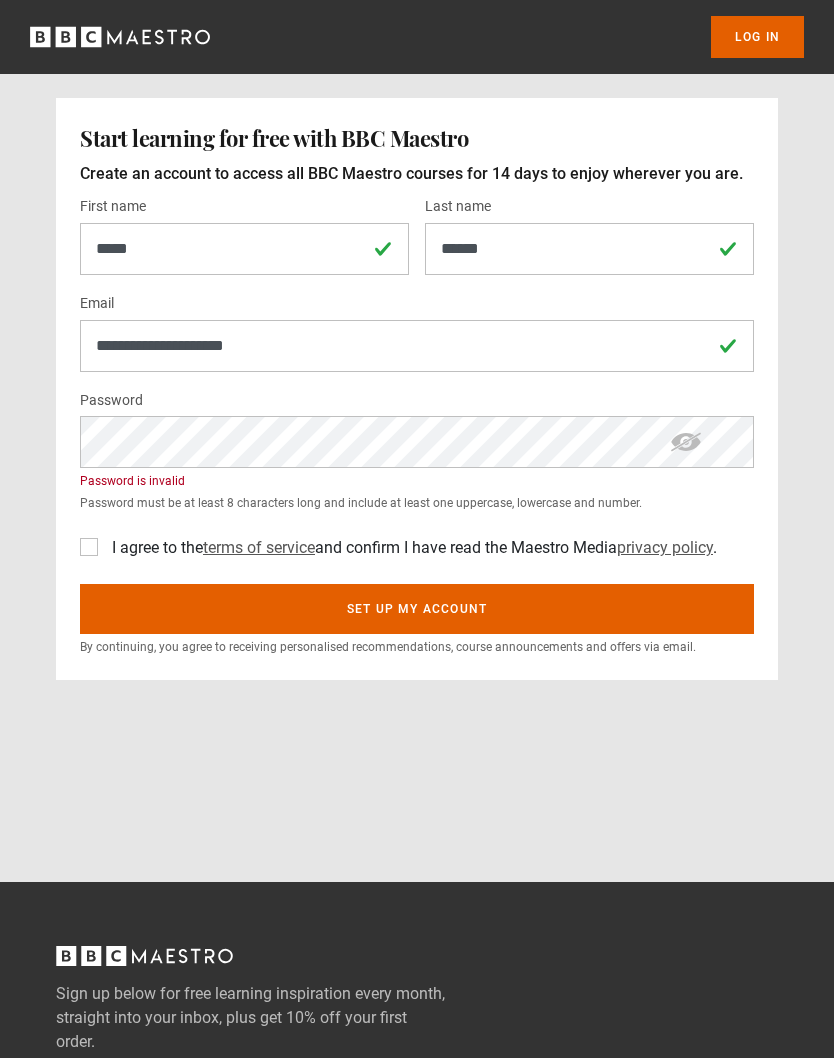 click on "Set up my account" at bounding box center (417, 609) 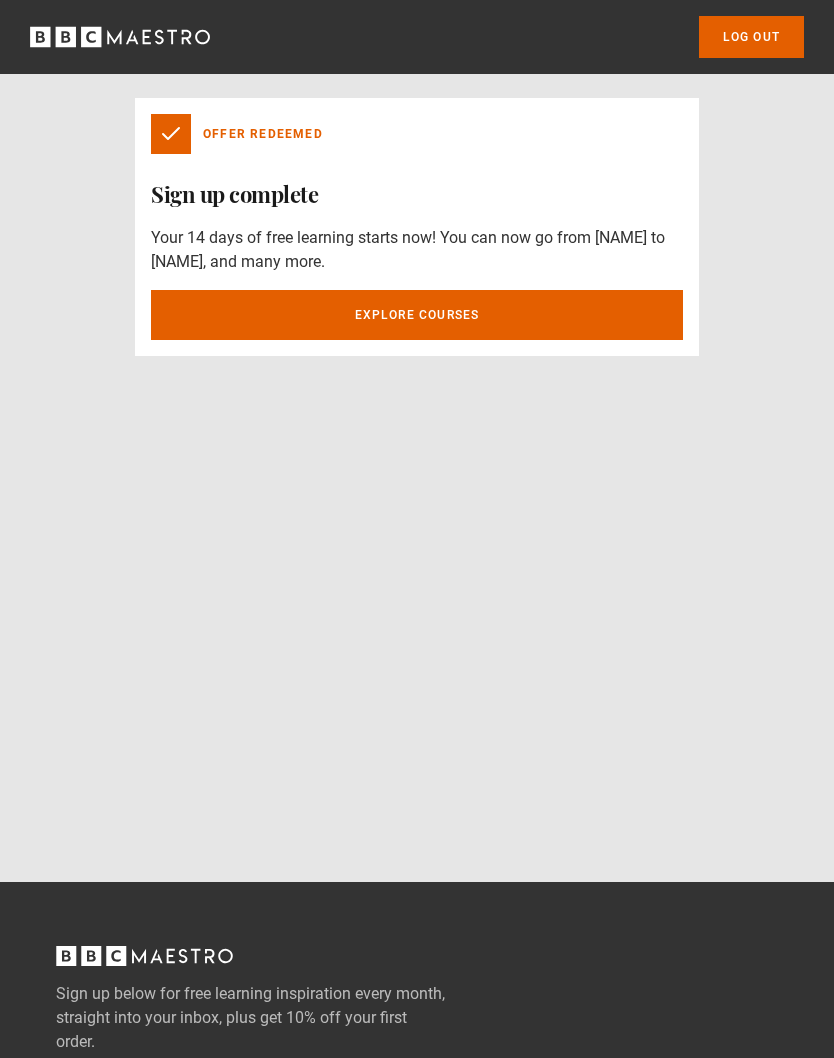 scroll, scrollTop: 0, scrollLeft: 0, axis: both 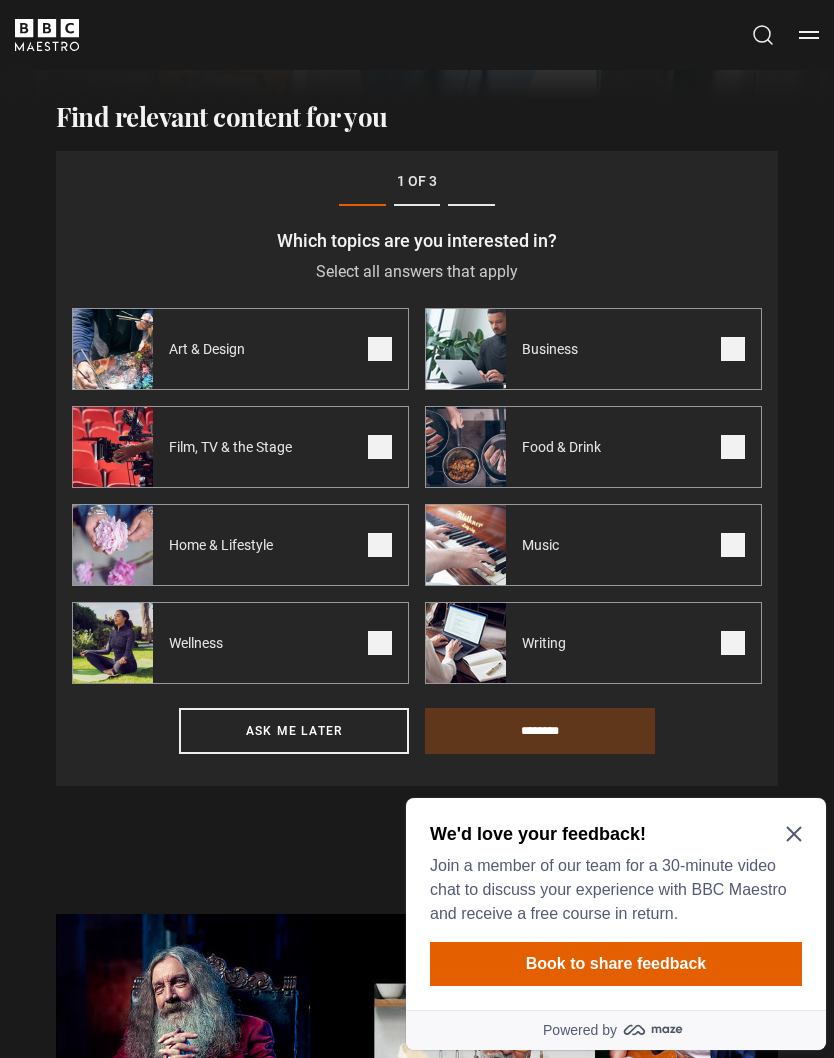 click 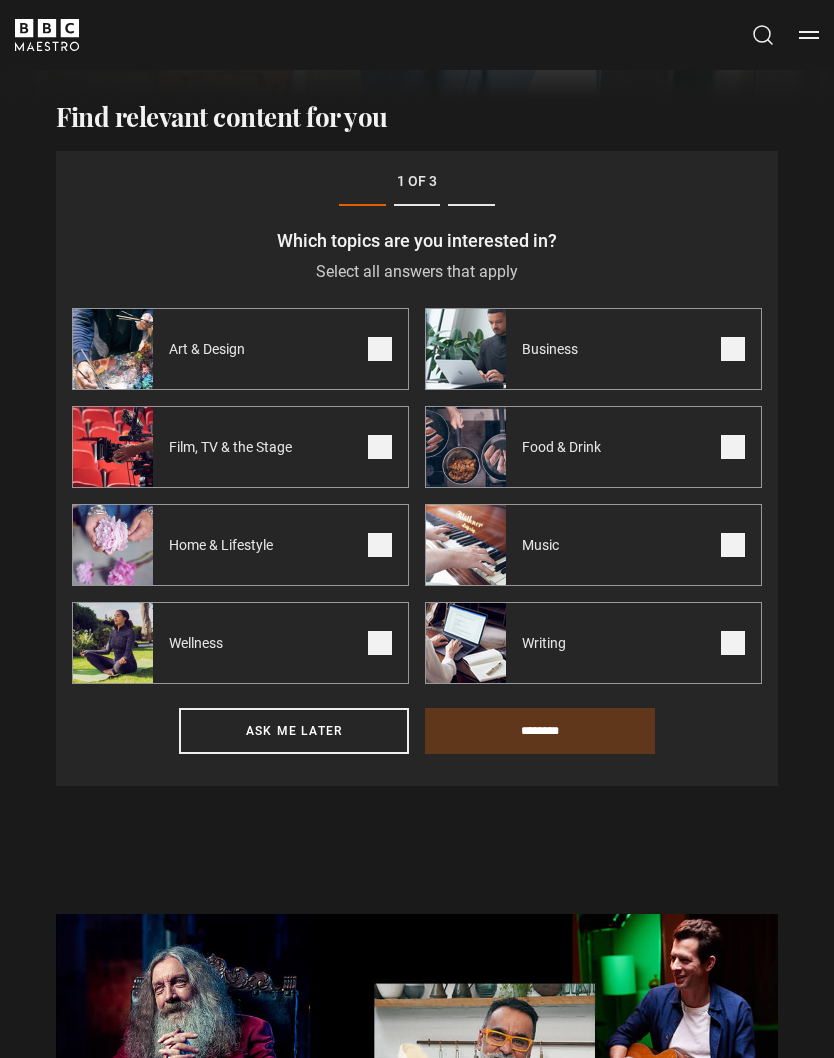 click on "Art & Design" at bounding box center [240, 349] 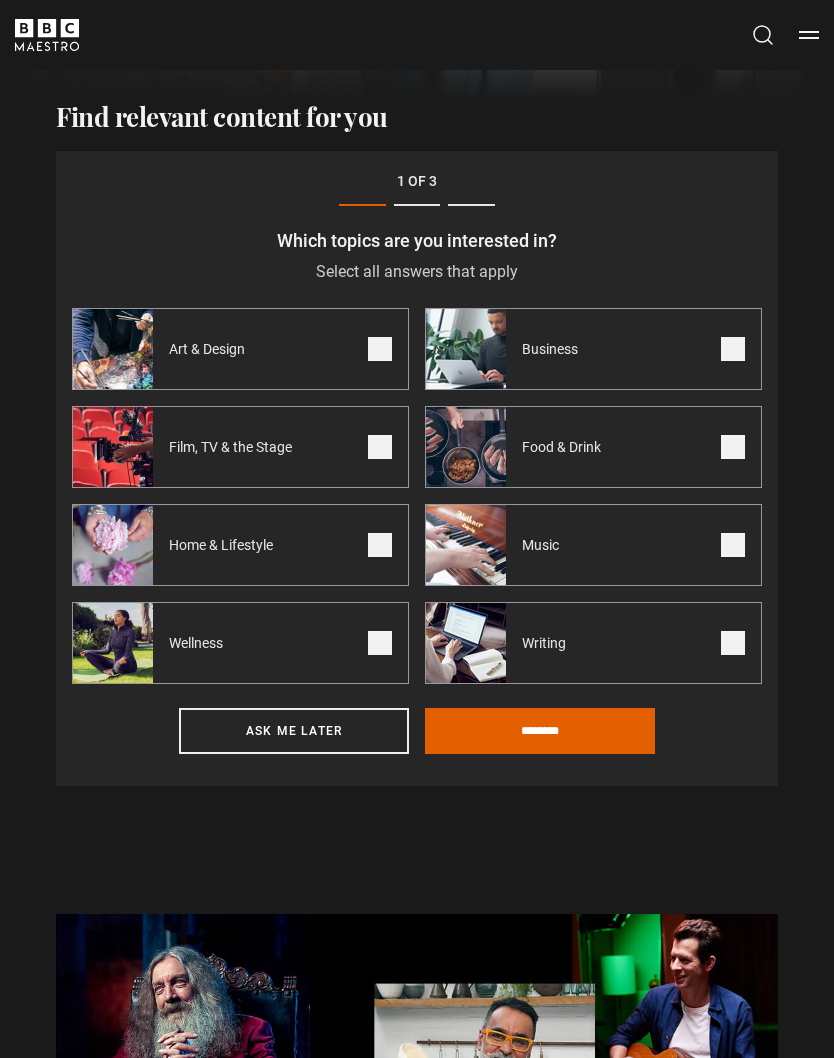 click at bounding box center (380, 447) 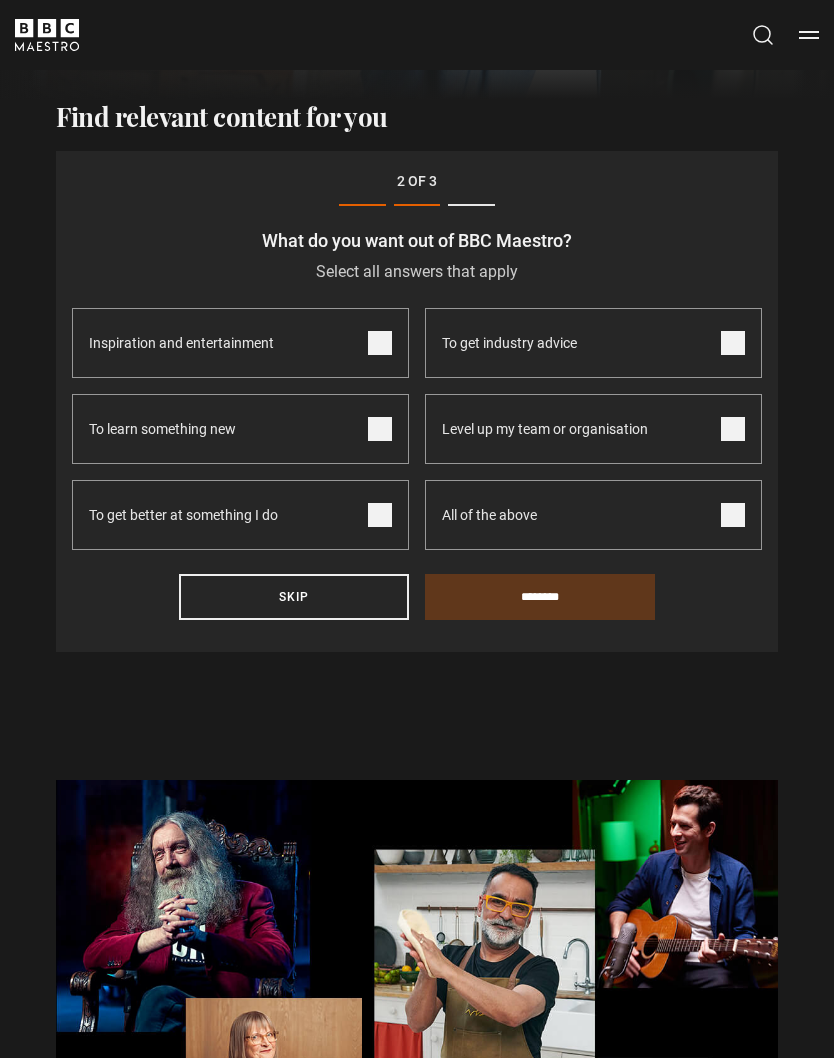 click at bounding box center (733, 515) 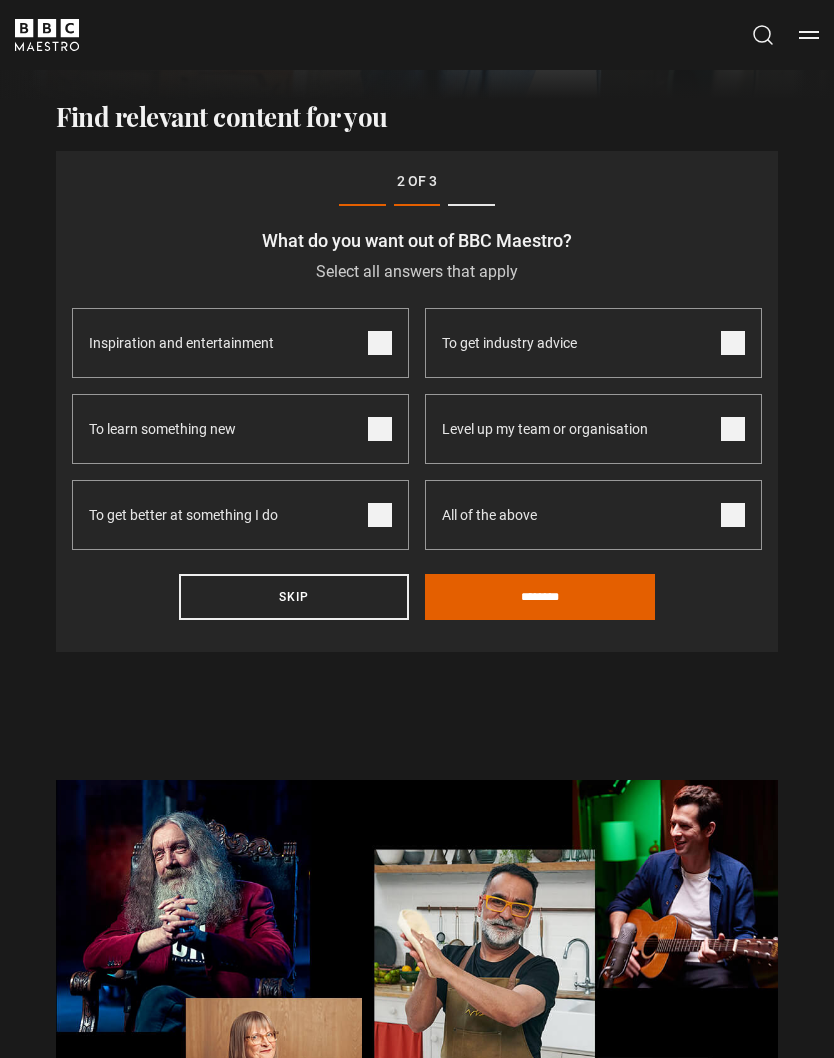 click on "********" at bounding box center (540, 597) 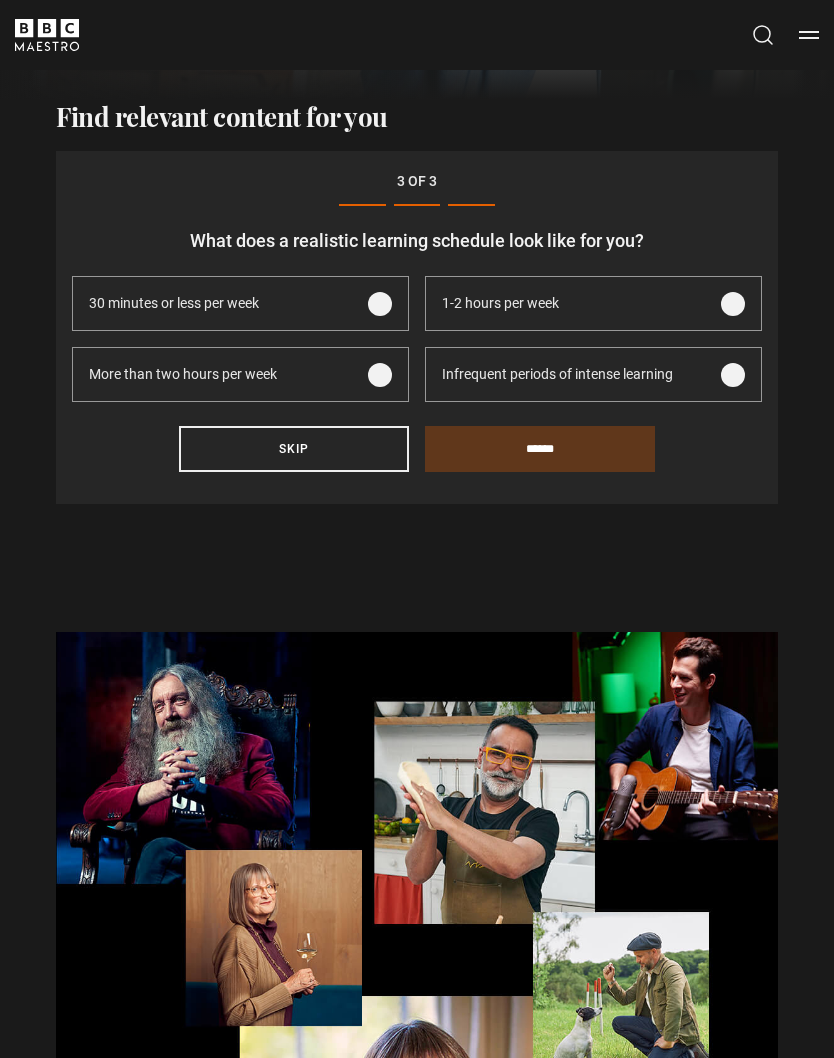 click at bounding box center [733, 304] 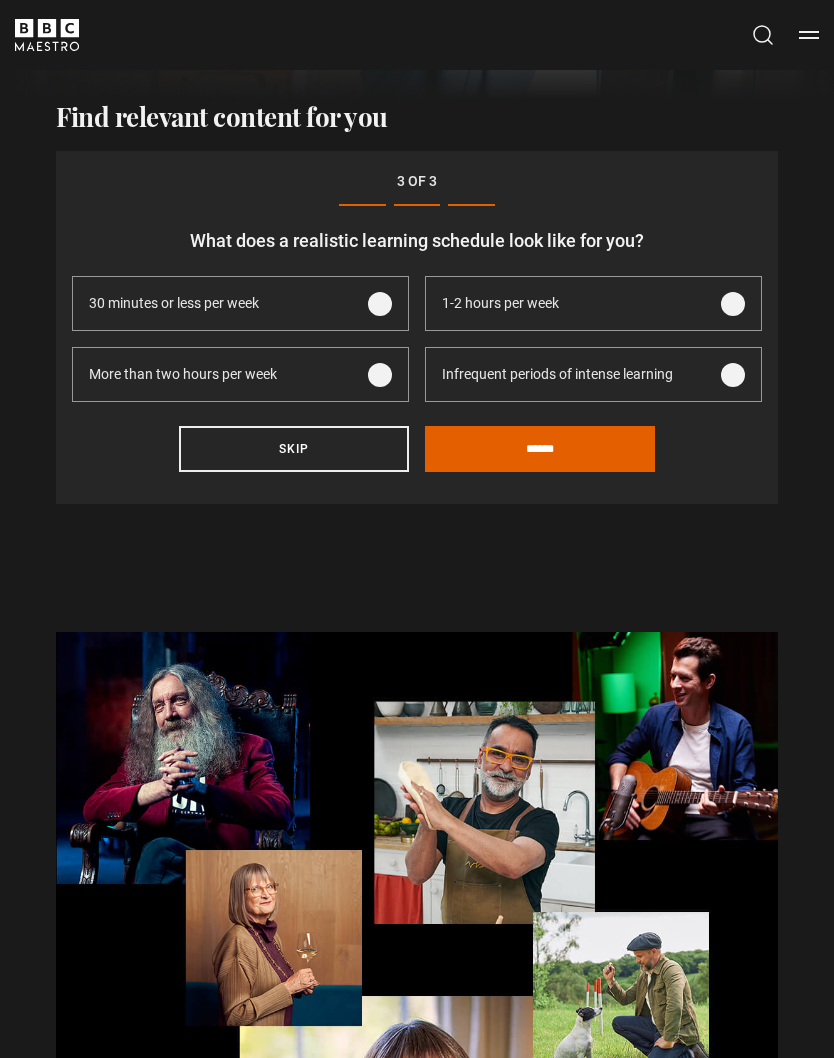click on "******" at bounding box center [540, 449] 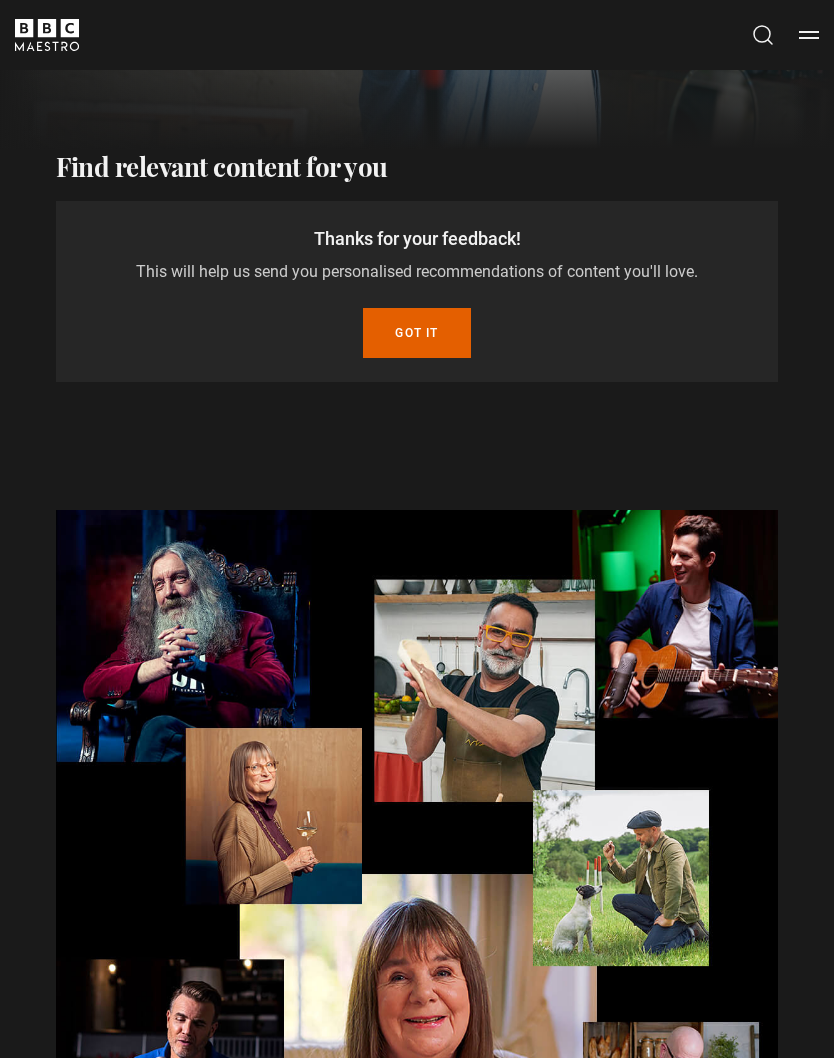scroll, scrollTop: 499, scrollLeft: 0, axis: vertical 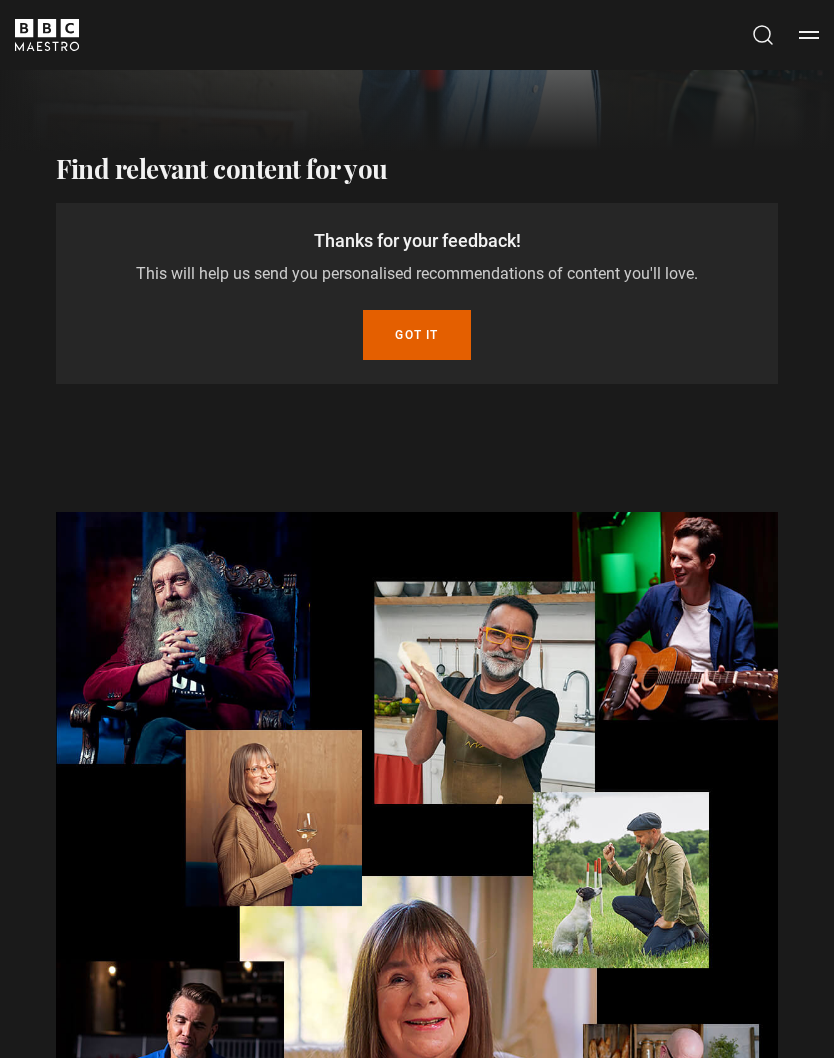click on "Got it" at bounding box center (416, 335) 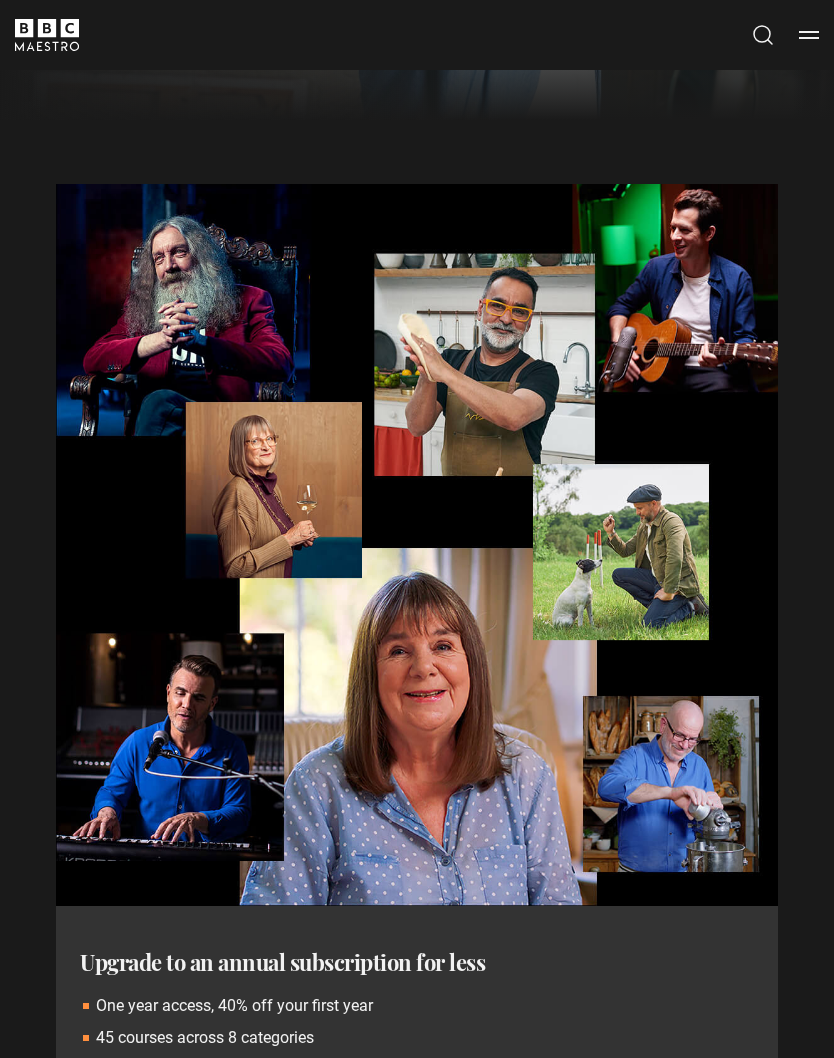 scroll, scrollTop: 0, scrollLeft: 0, axis: both 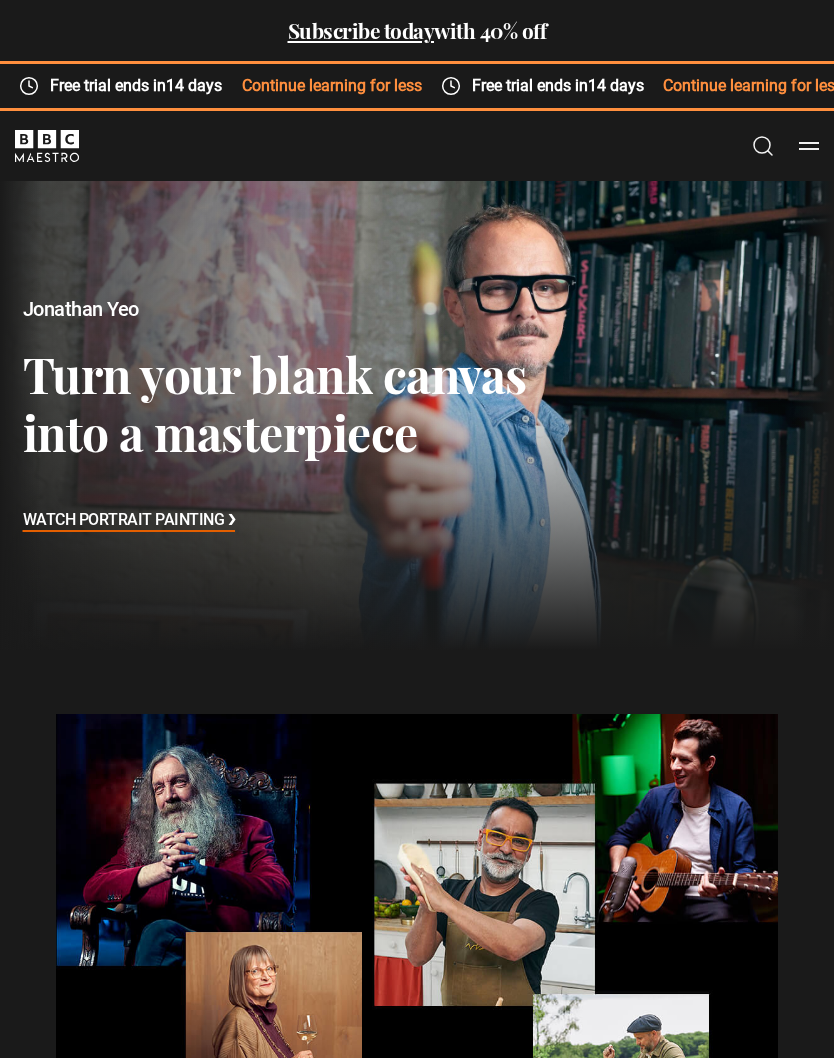 click on "Menu" at bounding box center (809, 146) 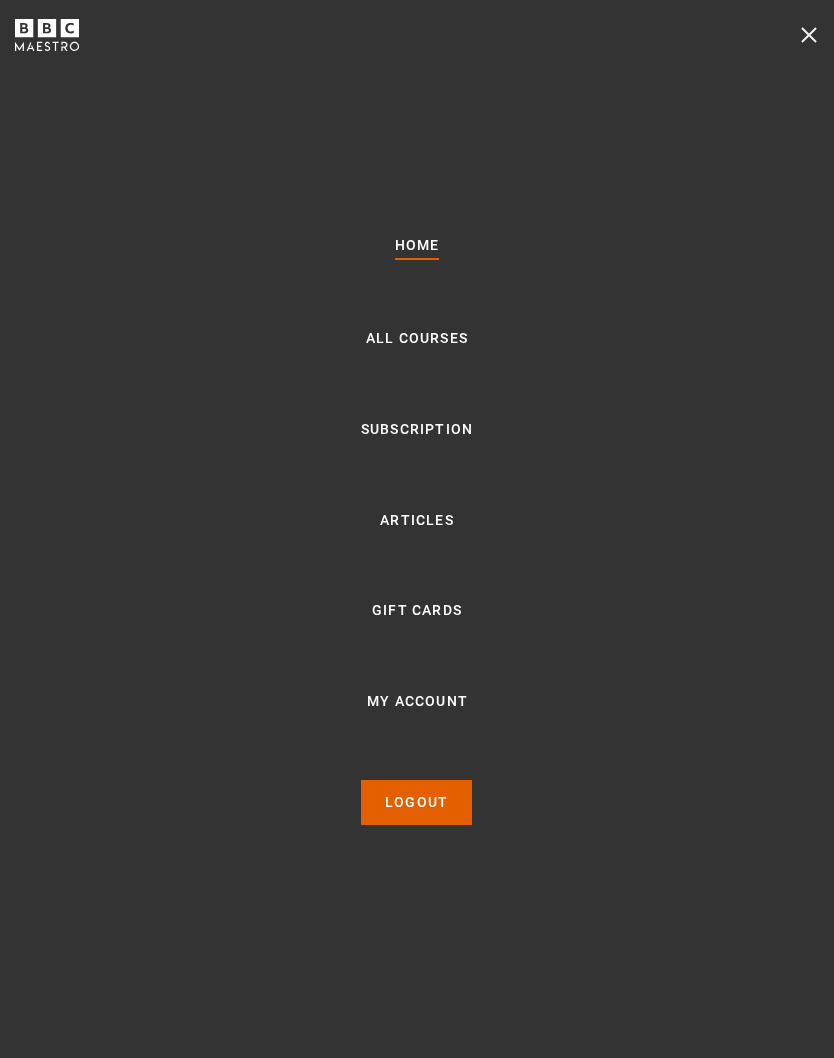 click on "All Courses" at bounding box center (417, 339) 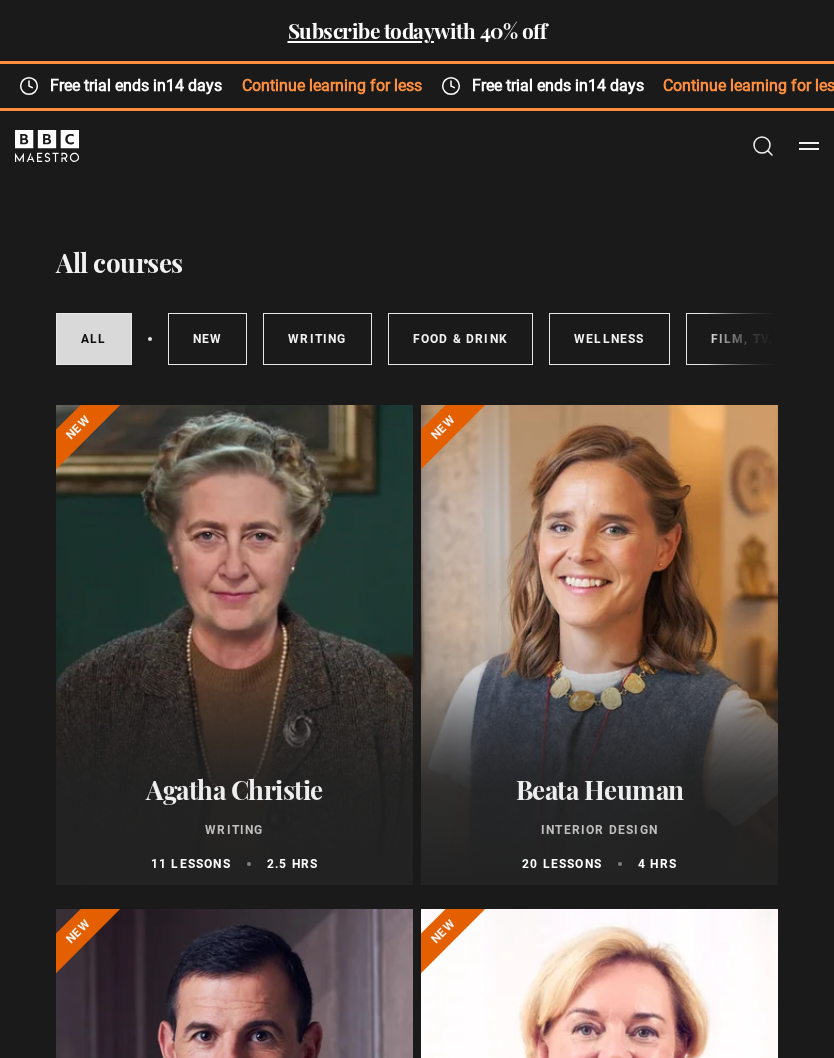 scroll, scrollTop: 0, scrollLeft: 0, axis: both 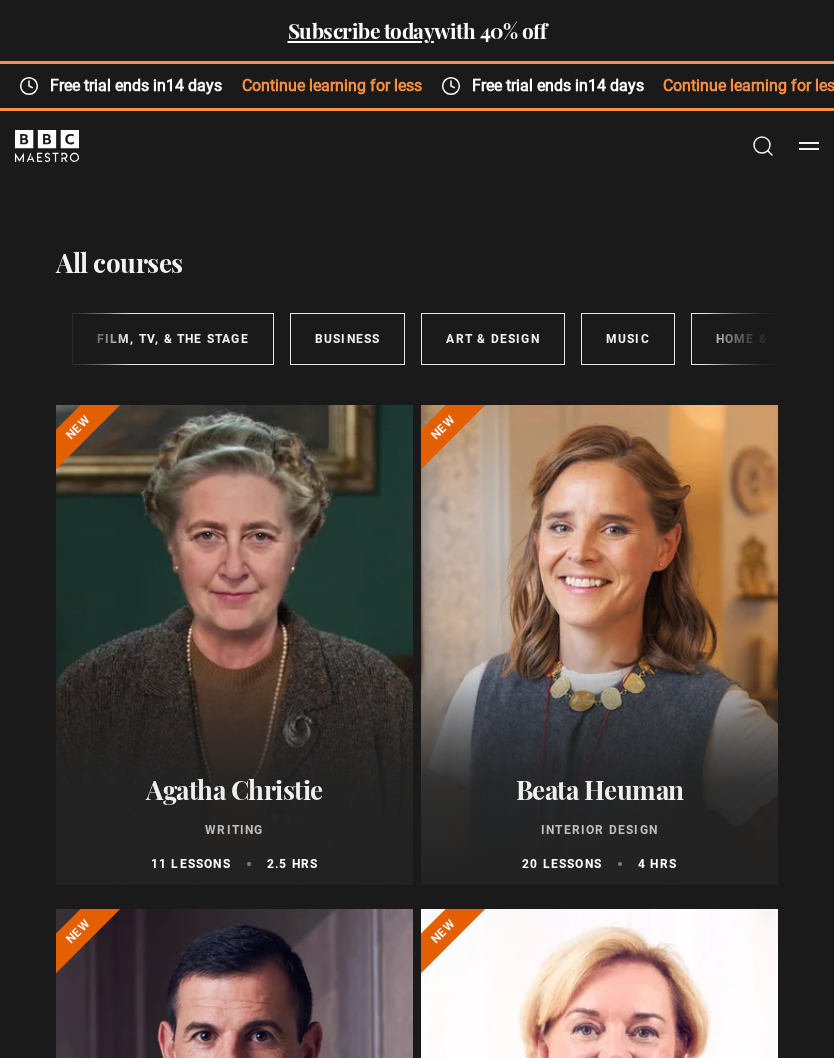click on "Art & Design" at bounding box center [492, 339] 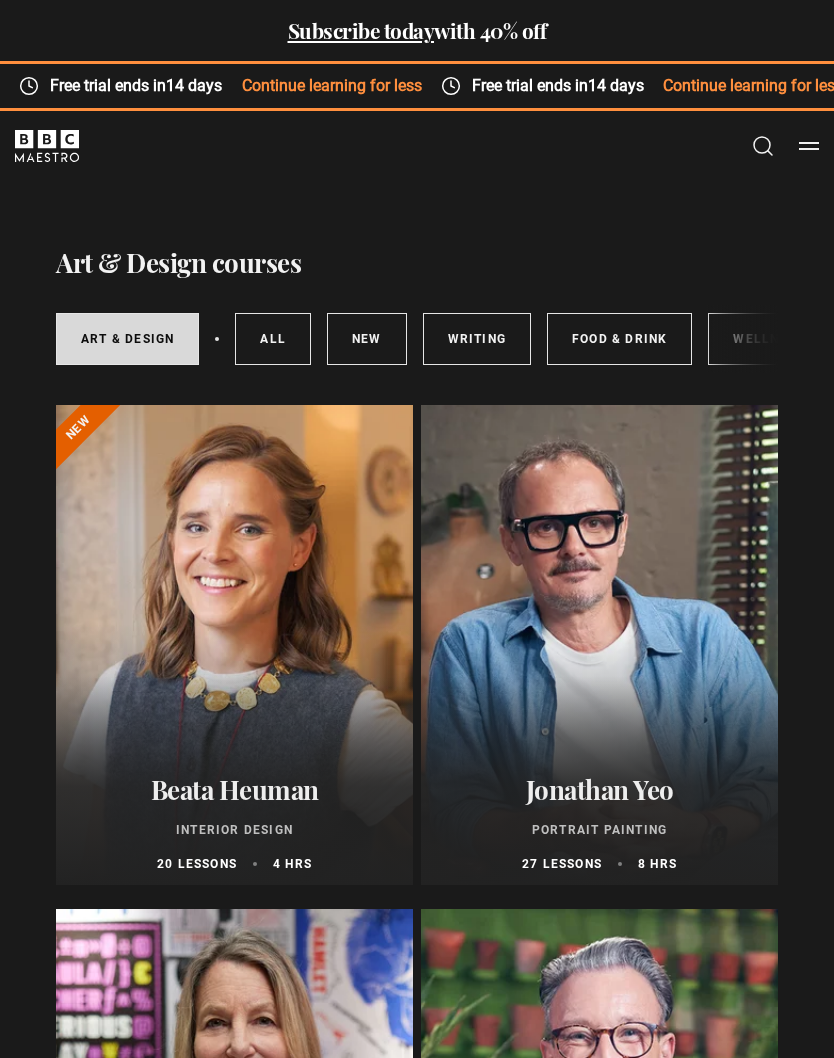 scroll, scrollTop: 0, scrollLeft: 0, axis: both 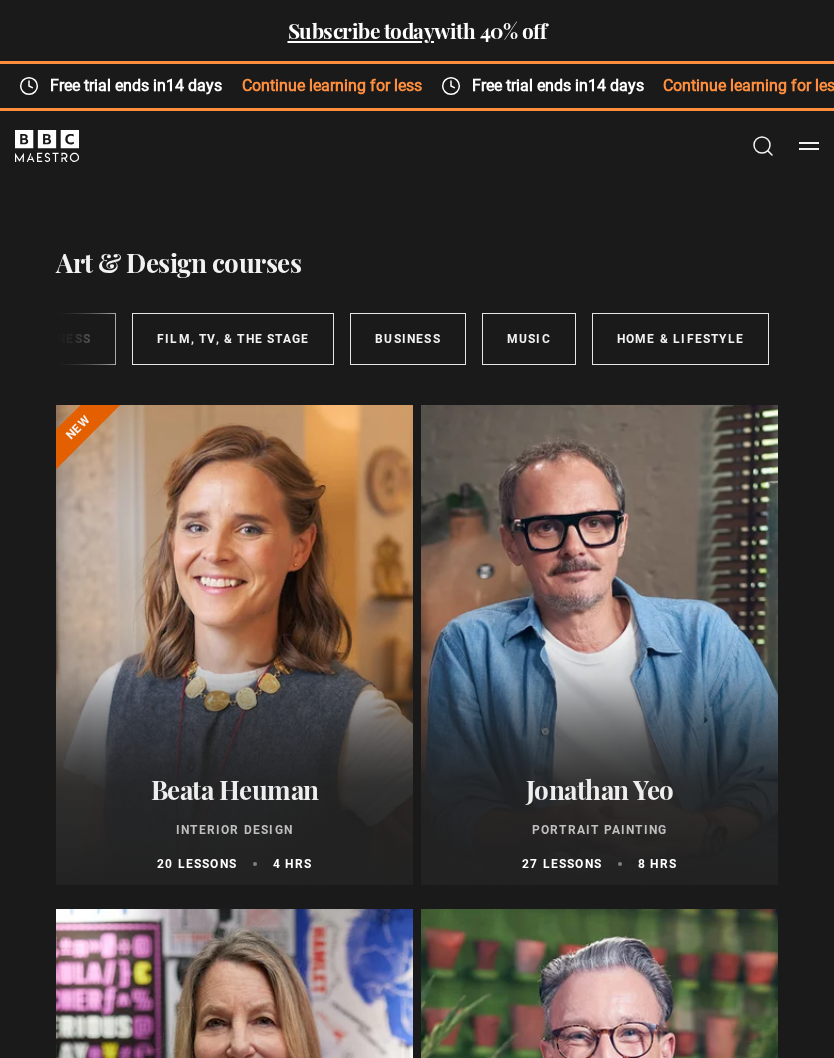 click on "Home & Lifestyle" at bounding box center (680, 339) 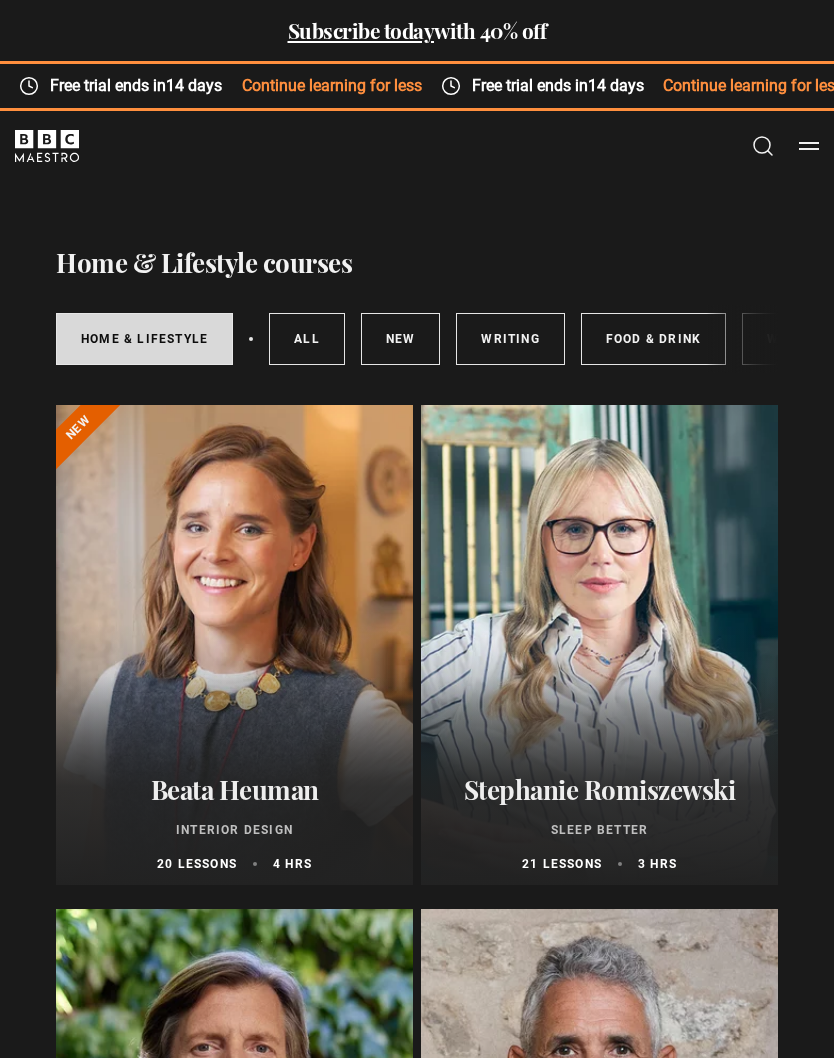 scroll, scrollTop: 0, scrollLeft: 0, axis: both 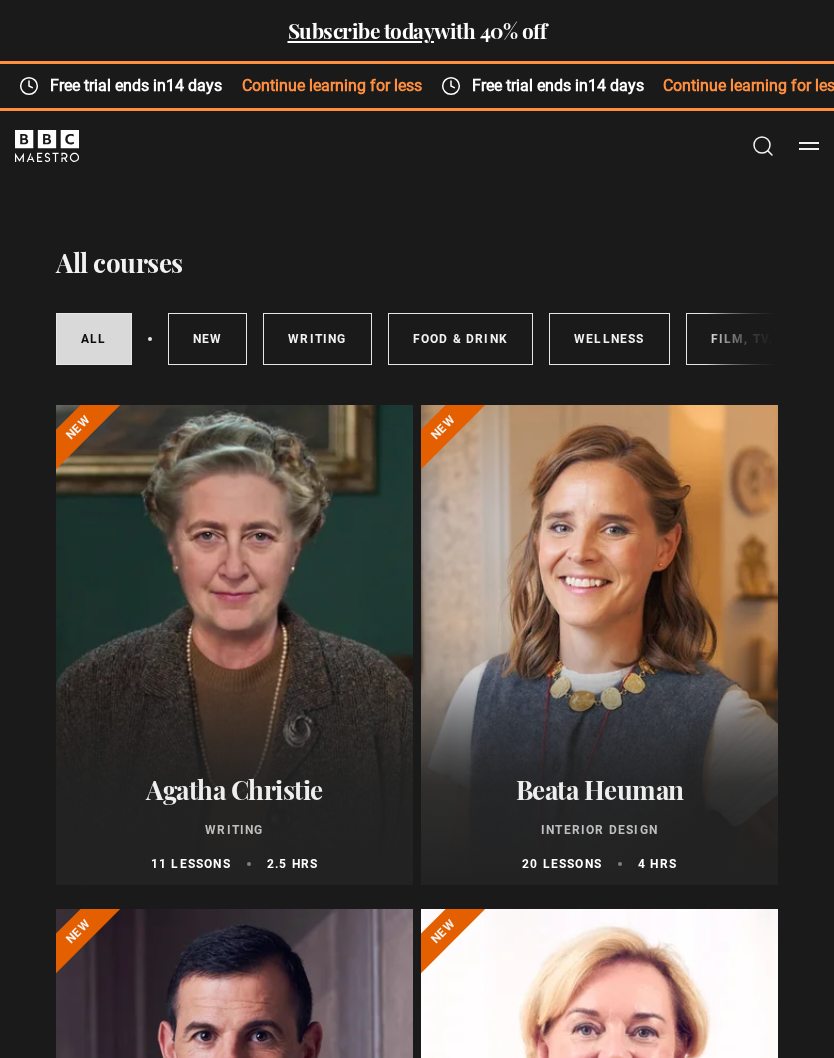click on "Writing" at bounding box center [317, 339] 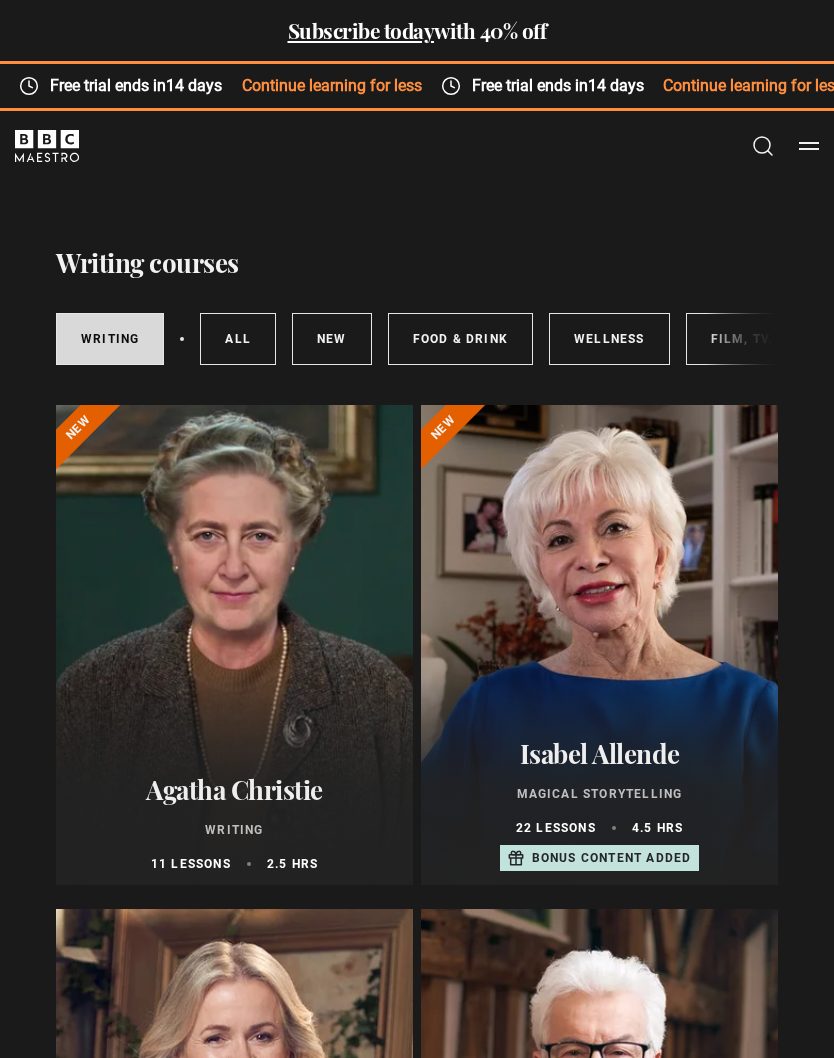 scroll, scrollTop: 0, scrollLeft: 0, axis: both 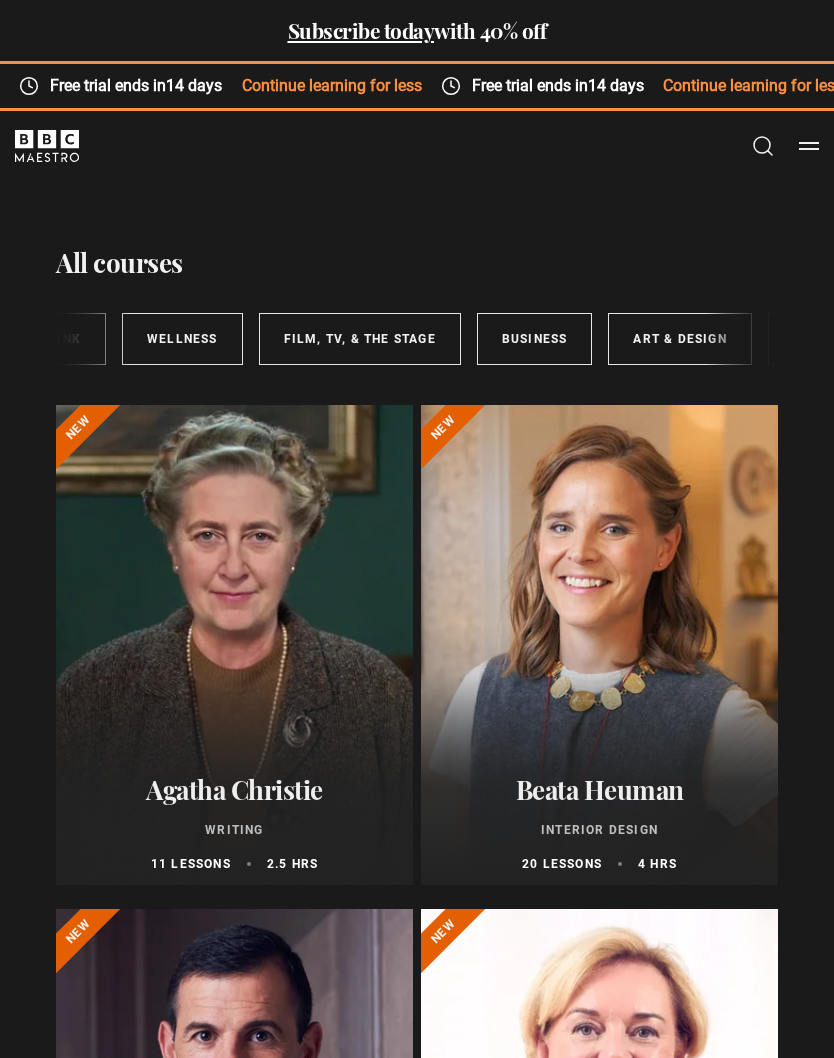 click on "Film, TV, & The Stage" at bounding box center [360, 339] 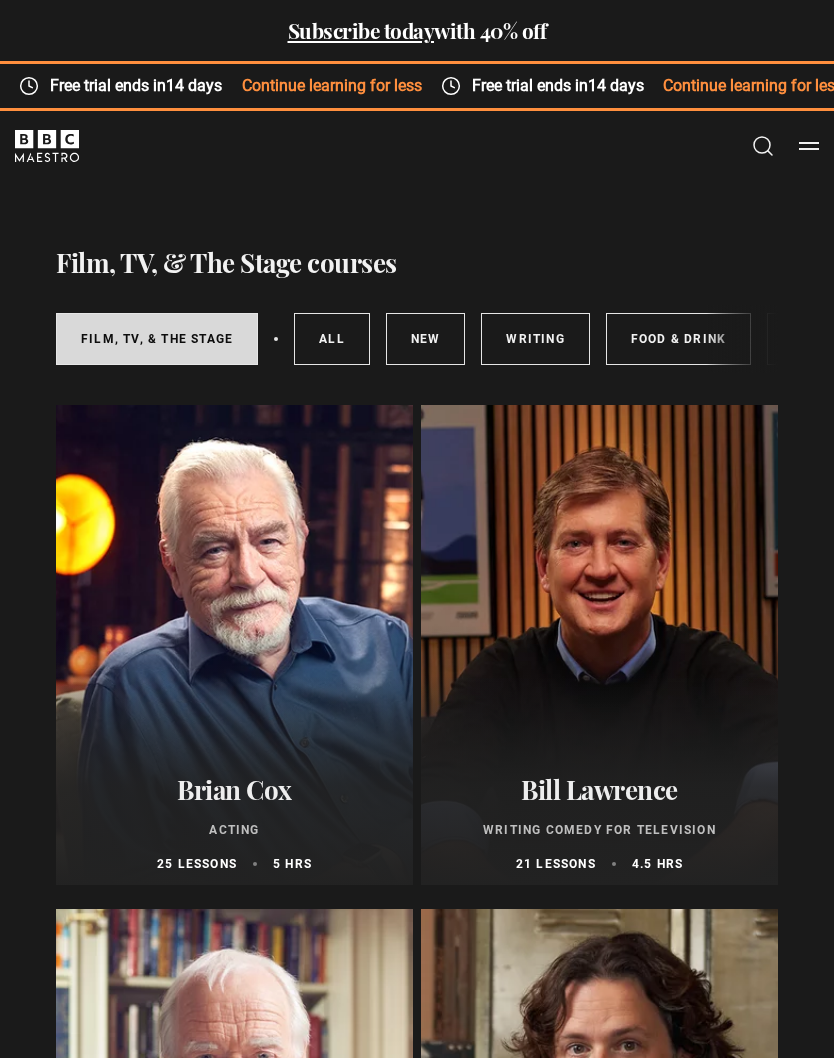 scroll, scrollTop: 0, scrollLeft: 0, axis: both 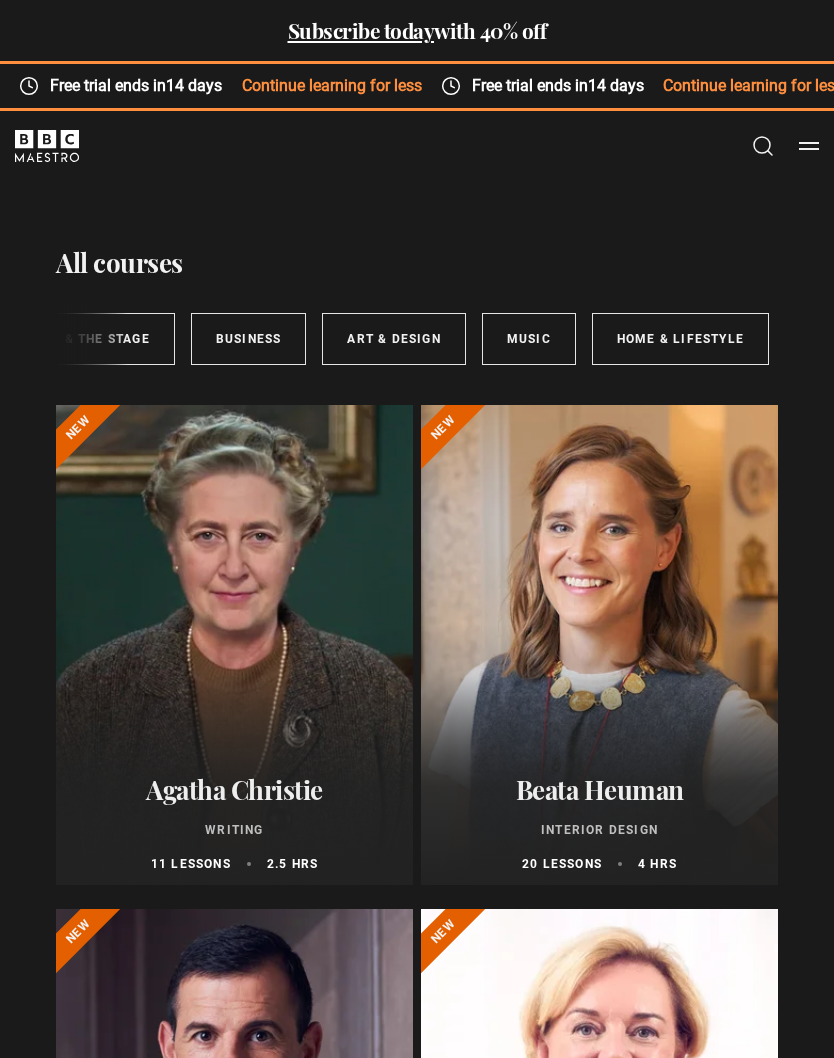click on "Art & Design" at bounding box center [393, 339] 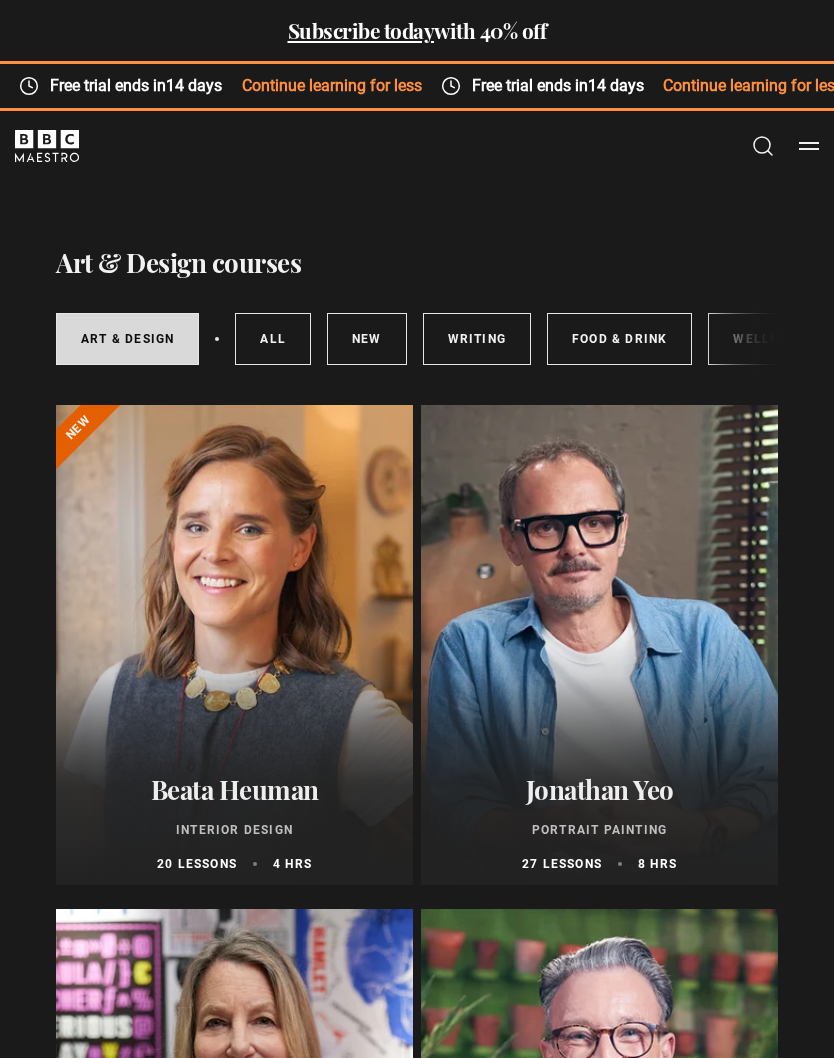 scroll, scrollTop: 0, scrollLeft: 0, axis: both 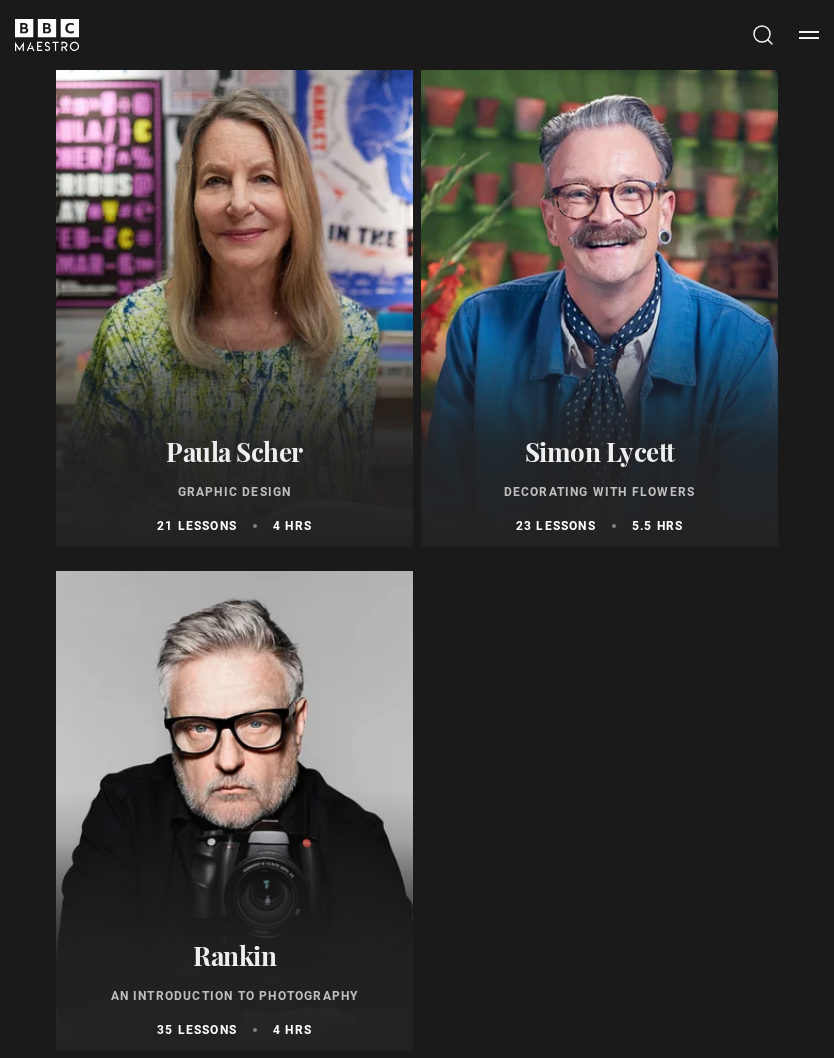 click at bounding box center (234, 307) 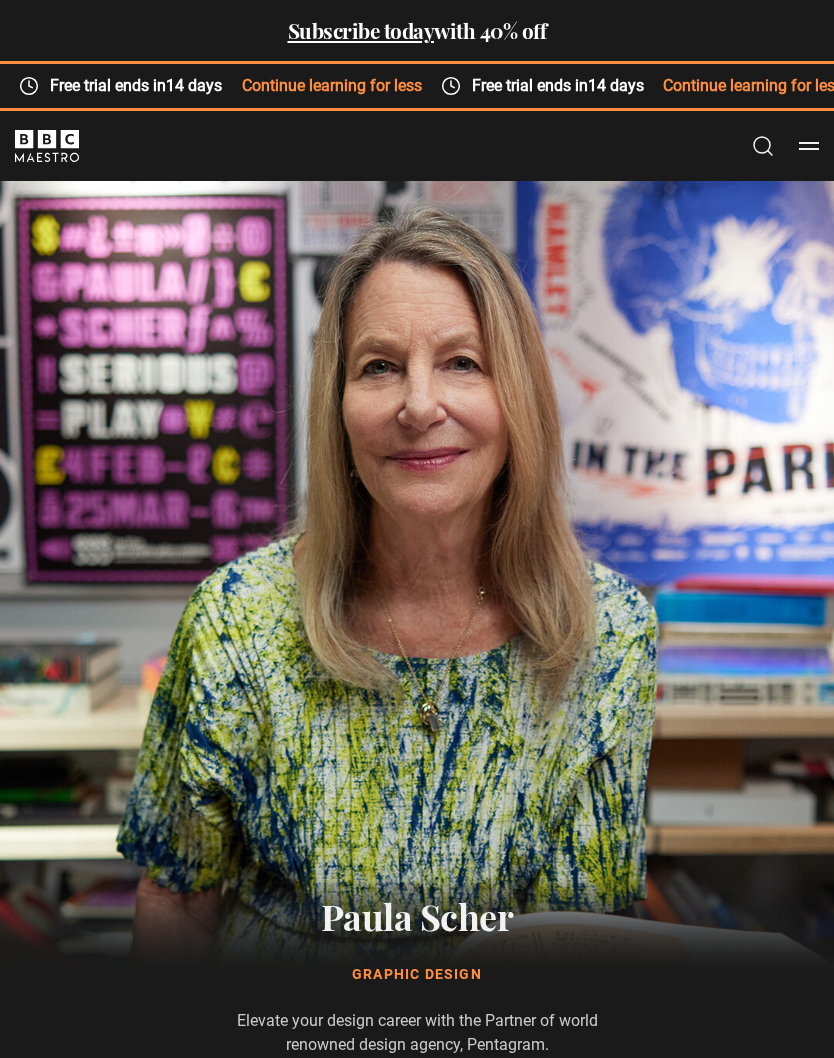 scroll, scrollTop: 0, scrollLeft: 0, axis: both 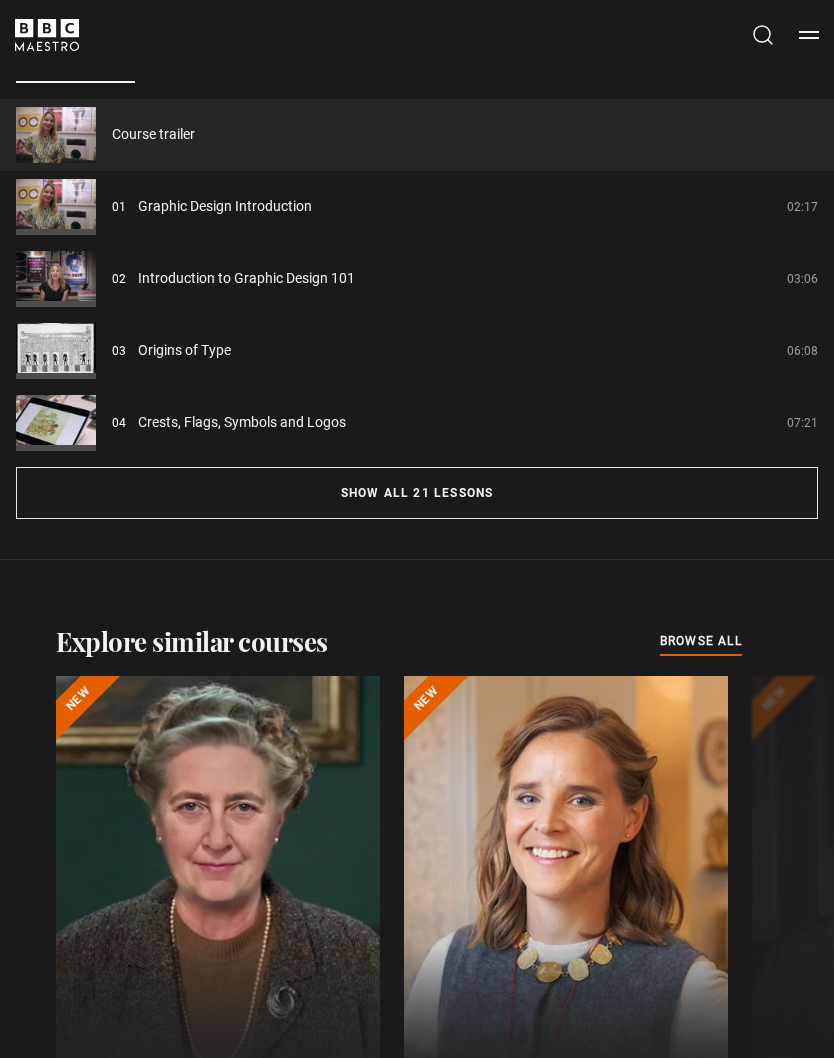 click on "Show all 21 lessons" at bounding box center (417, 493) 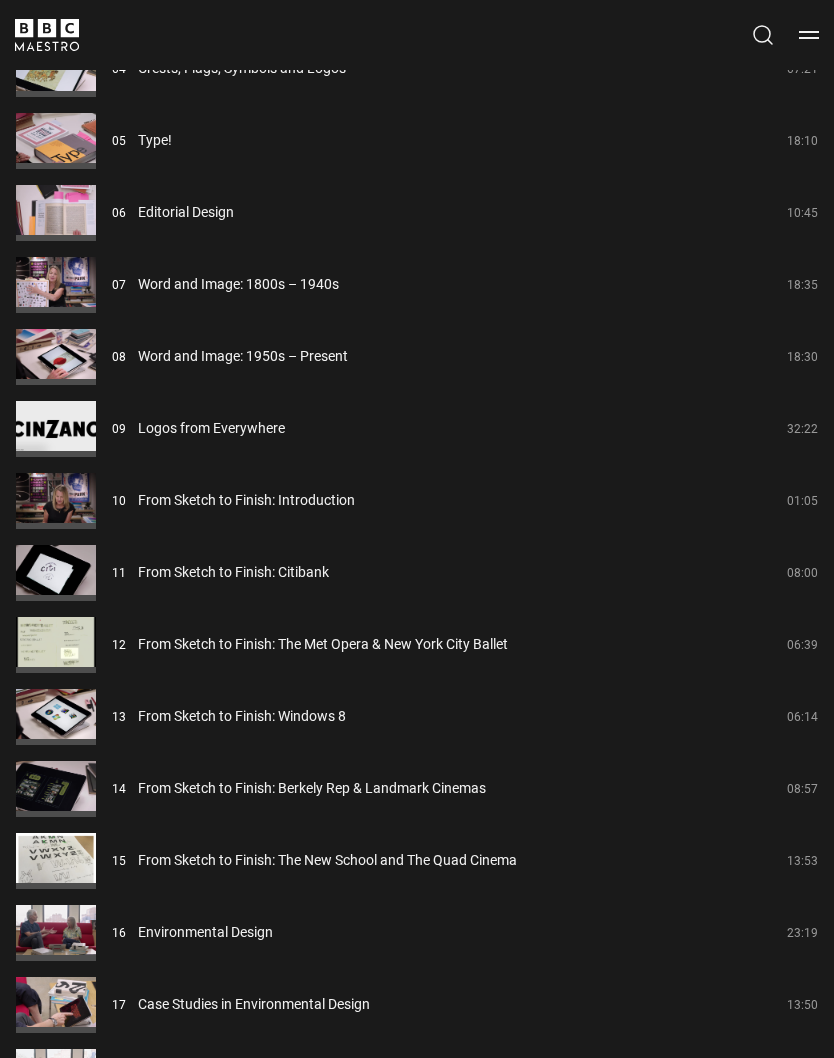scroll, scrollTop: 2639, scrollLeft: 0, axis: vertical 